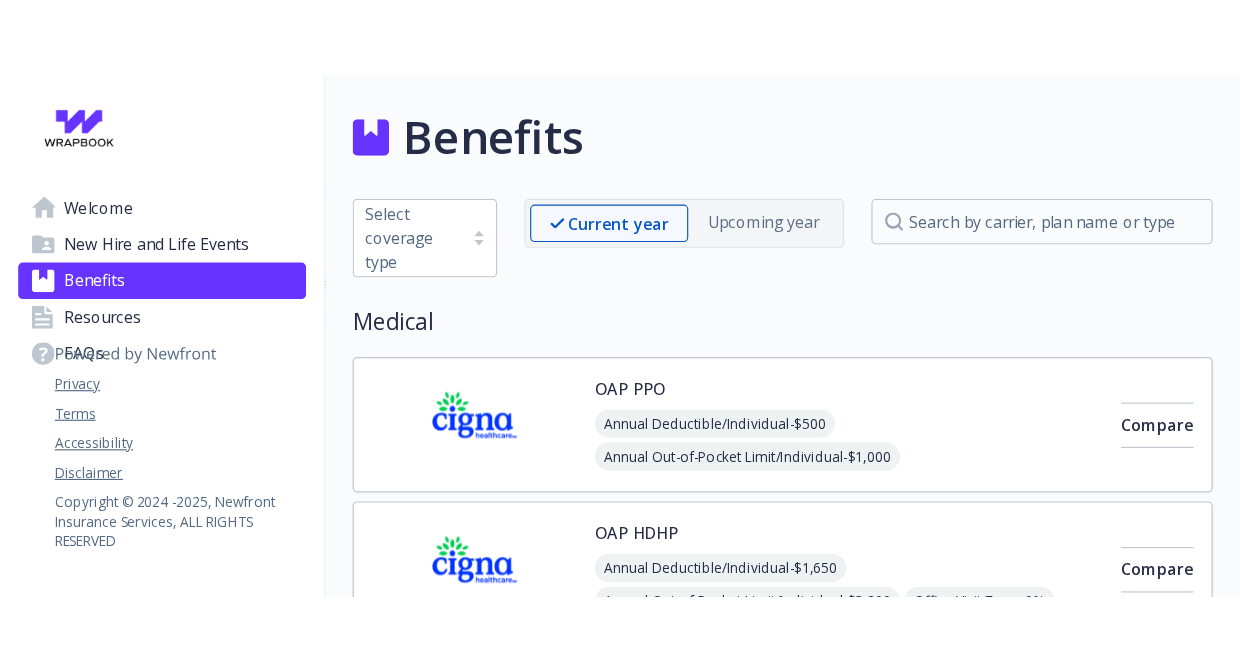scroll, scrollTop: 0, scrollLeft: 0, axis: both 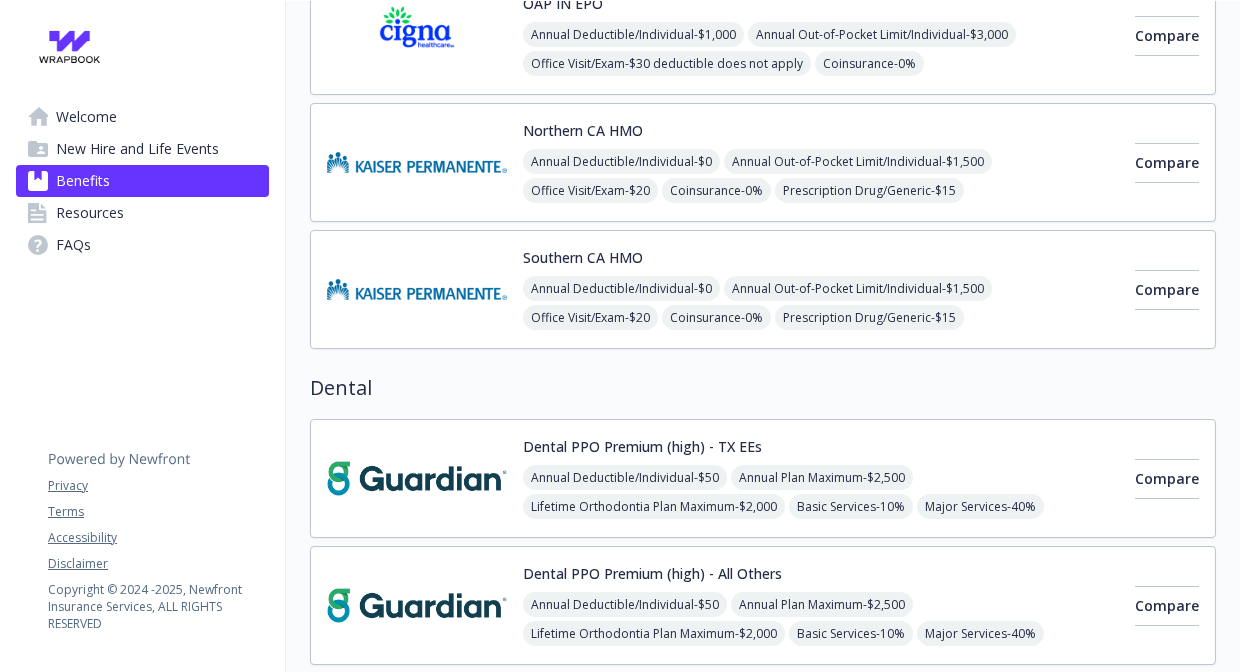click at bounding box center [417, 289] 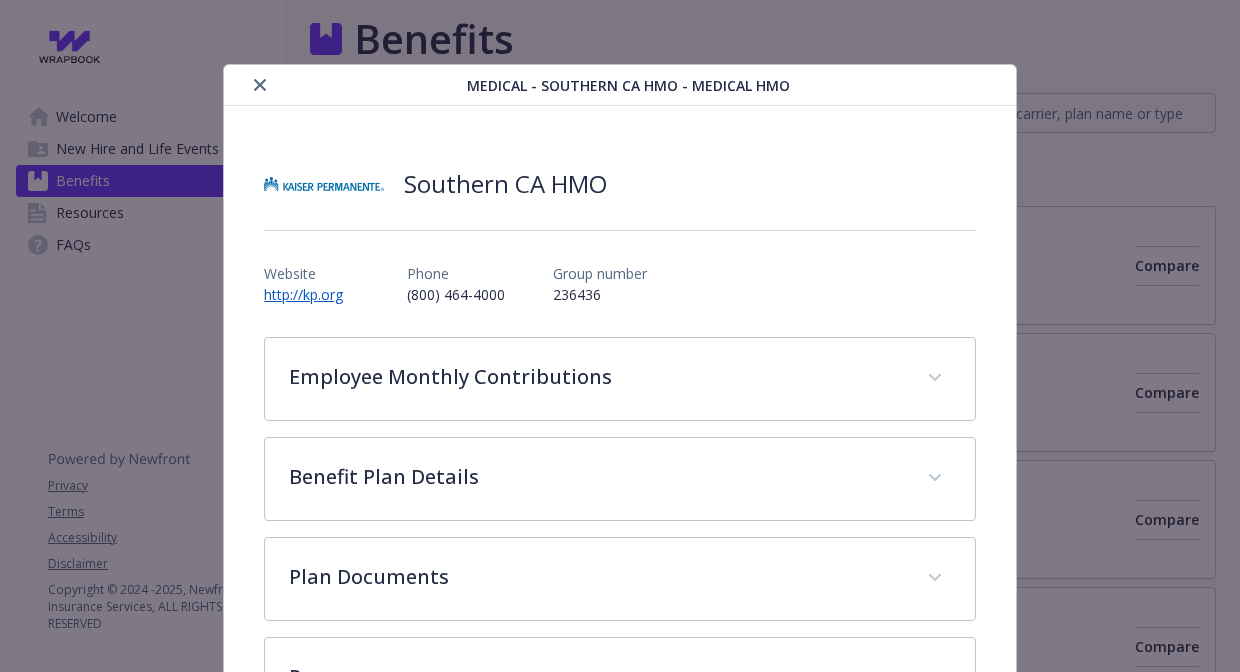 scroll, scrollTop: 500, scrollLeft: 0, axis: vertical 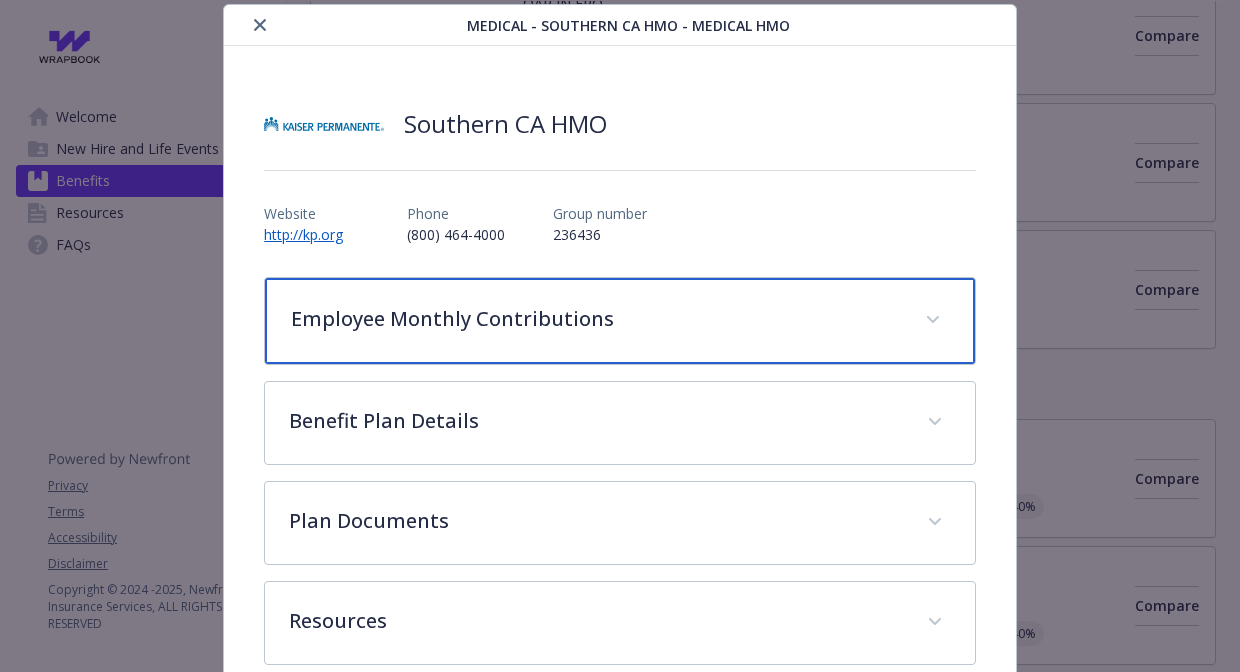 click on "Employee Monthly Contributions" at bounding box center [596, 319] 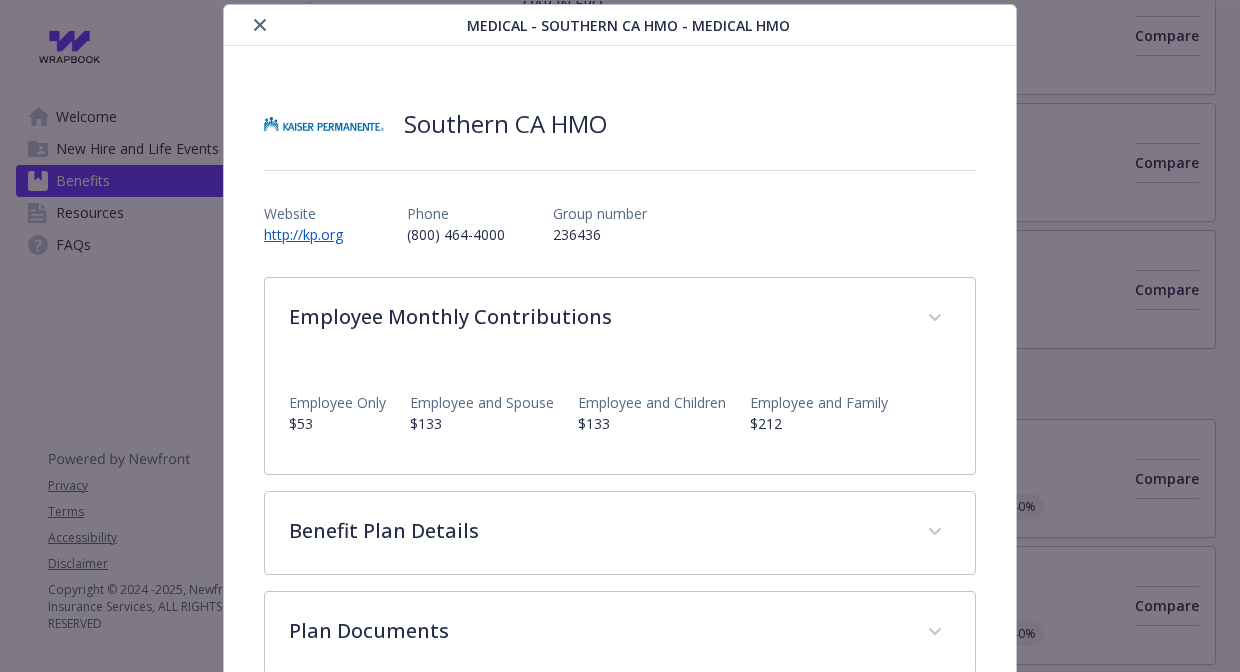 click on "$212" at bounding box center (819, 423) 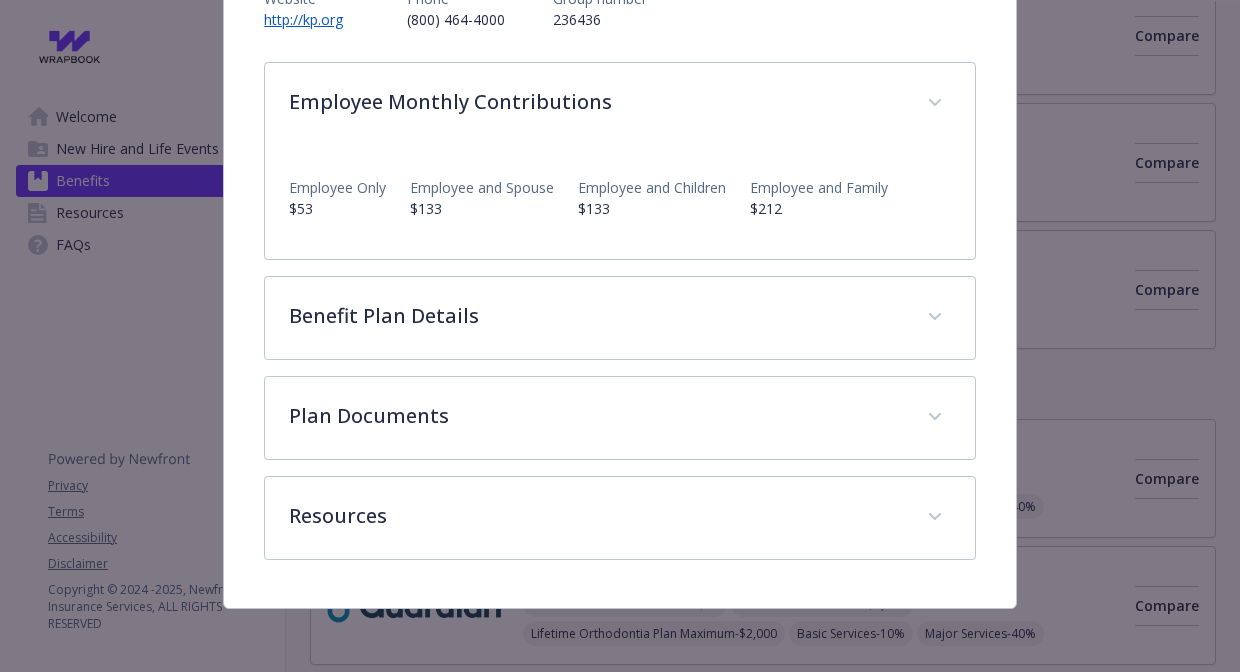 scroll, scrollTop: 276, scrollLeft: 0, axis: vertical 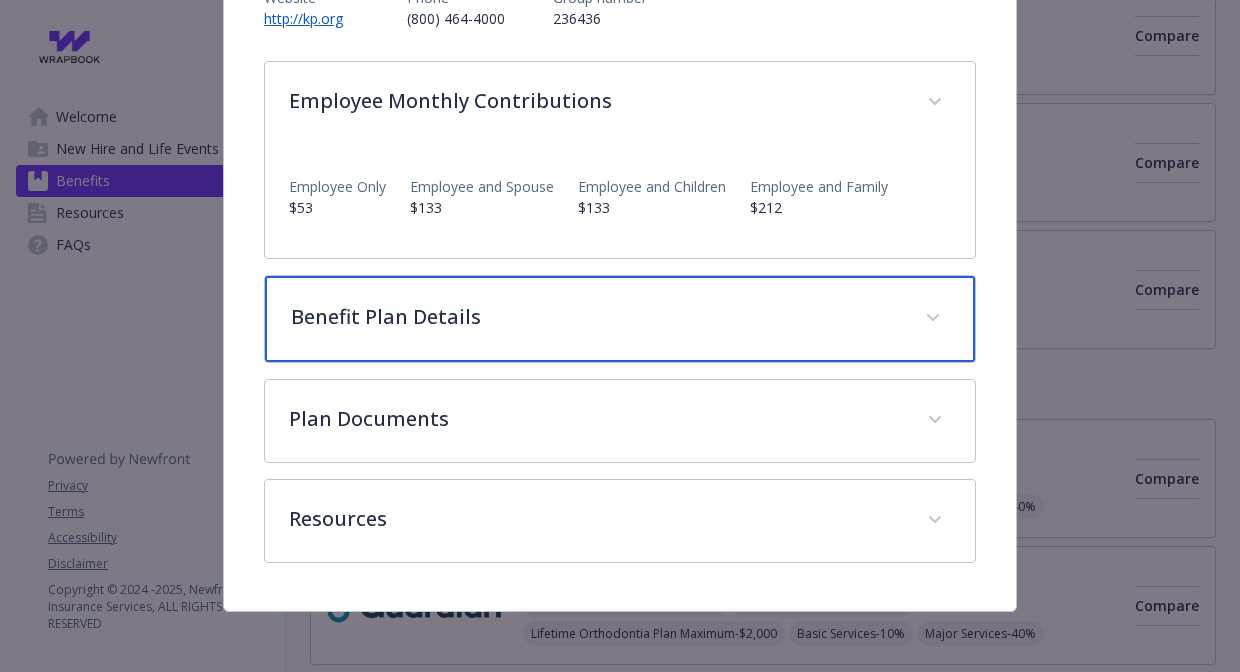 click on "Benefit Plan Details" at bounding box center [620, 319] 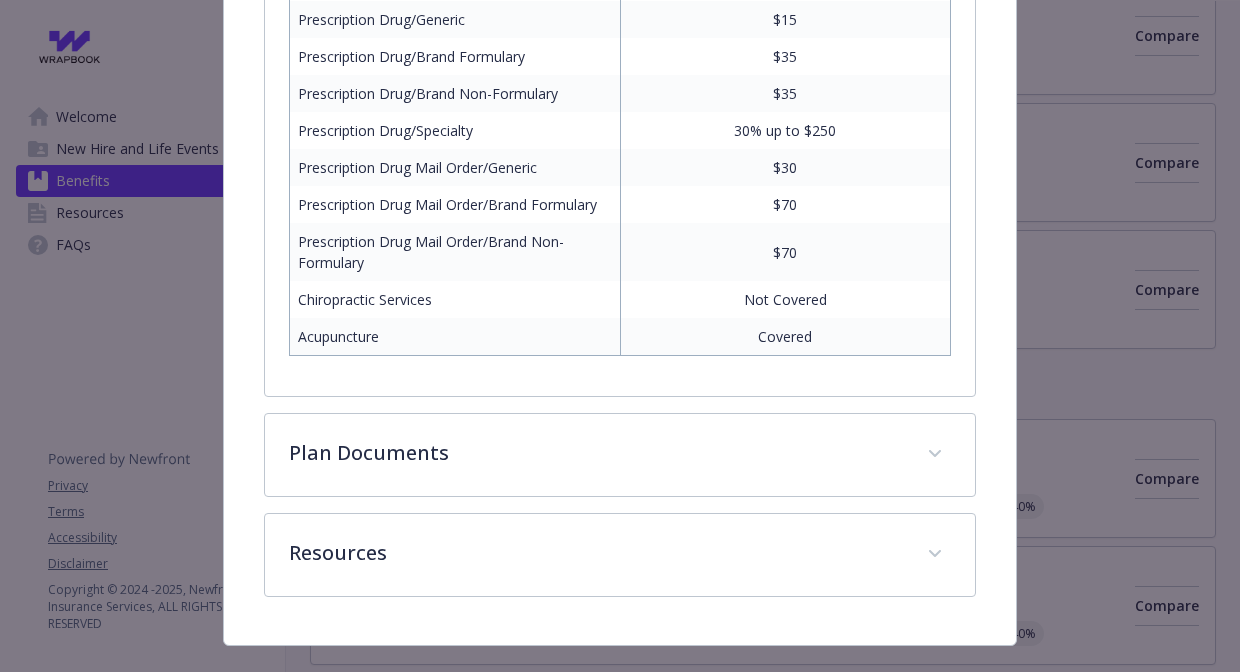 scroll, scrollTop: 1211, scrollLeft: 0, axis: vertical 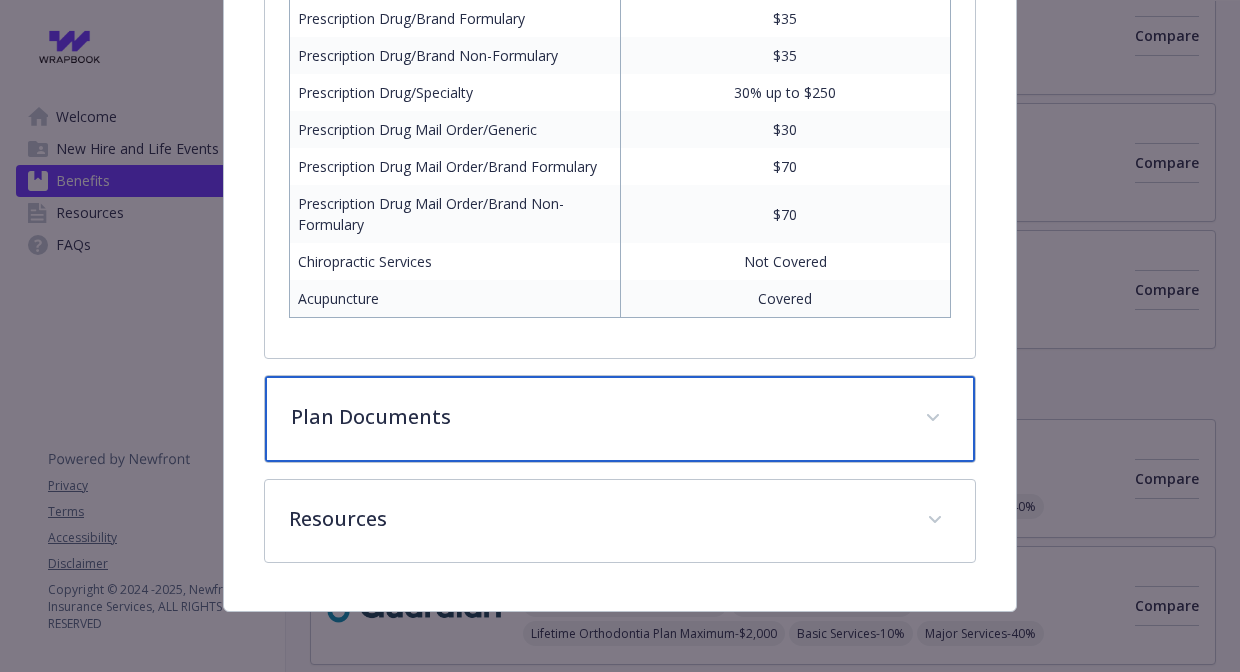click on "Plan Documents" at bounding box center [596, 417] 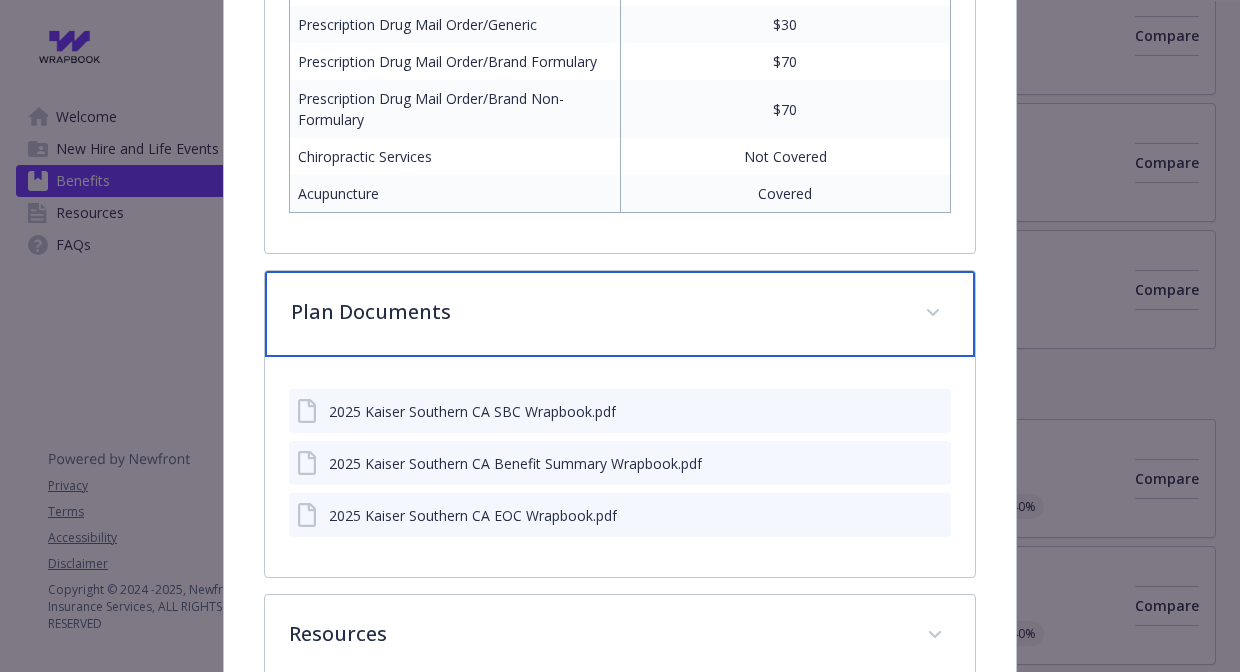 scroll, scrollTop: 1407, scrollLeft: 0, axis: vertical 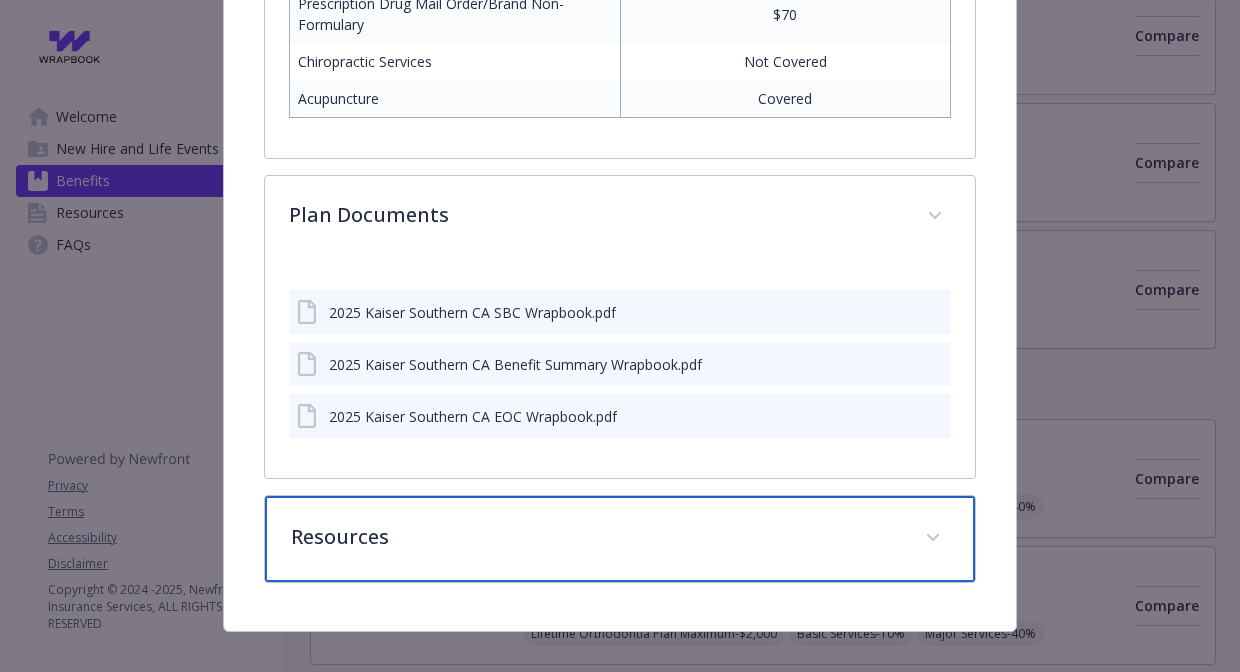 click on "Resources" at bounding box center (596, 537) 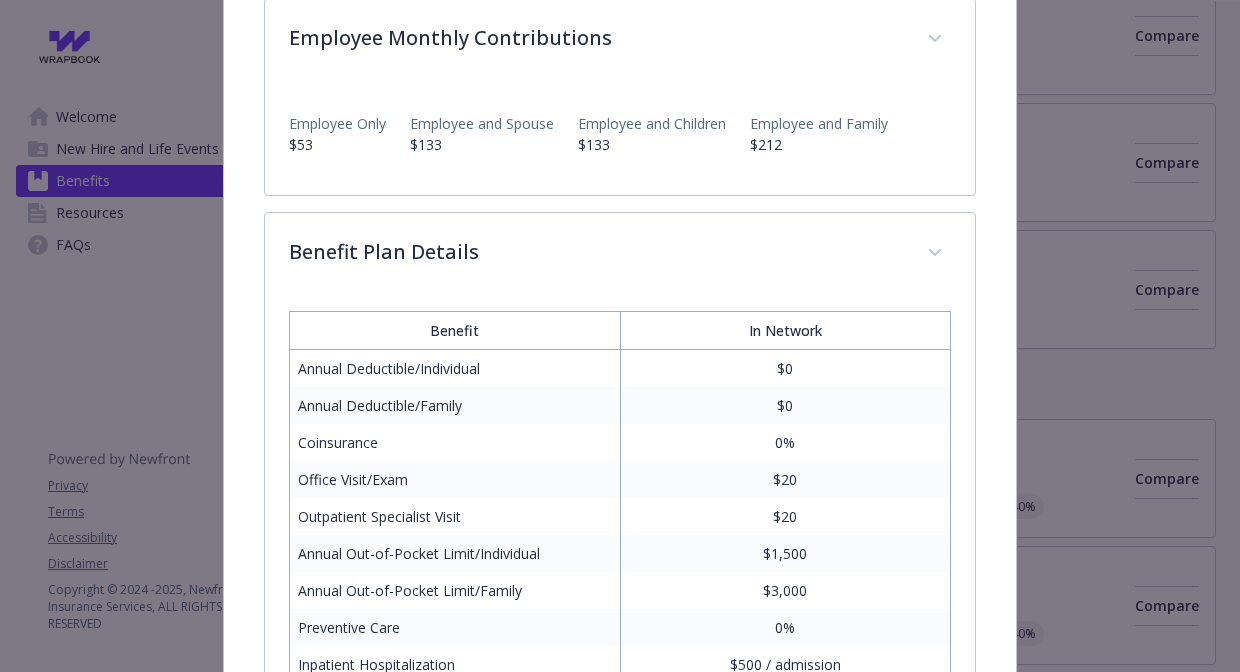 scroll, scrollTop: 0, scrollLeft: 0, axis: both 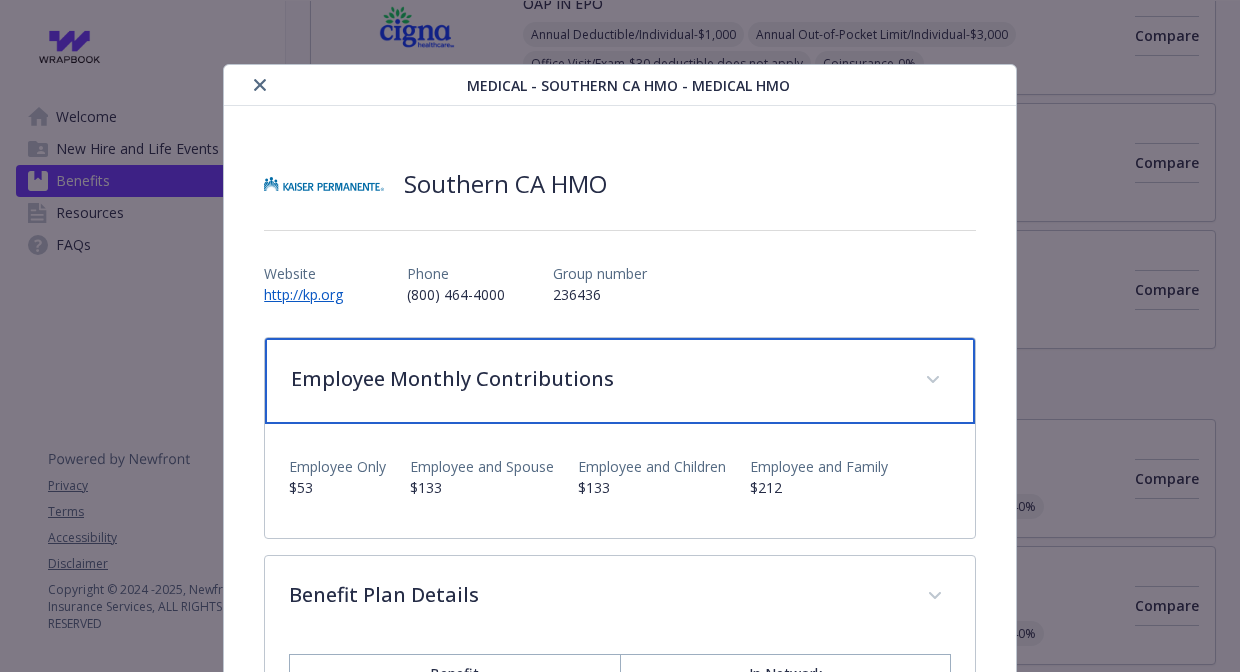 click at bounding box center [933, 380] 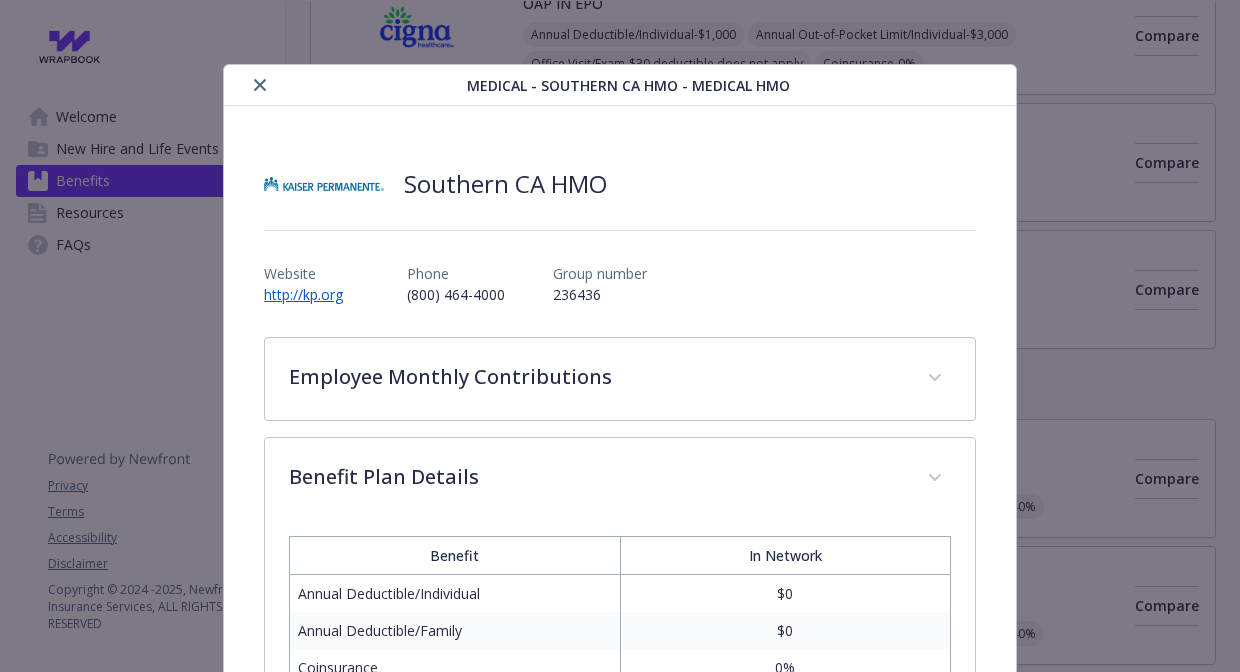 click 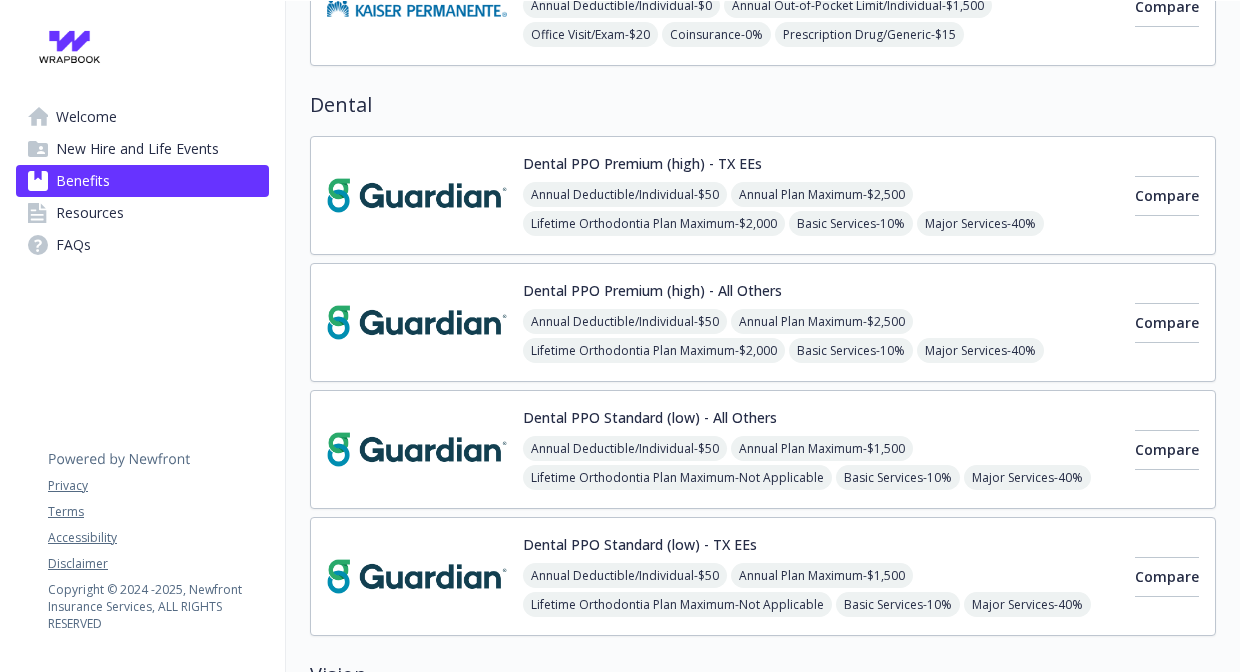 scroll, scrollTop: 800, scrollLeft: 0, axis: vertical 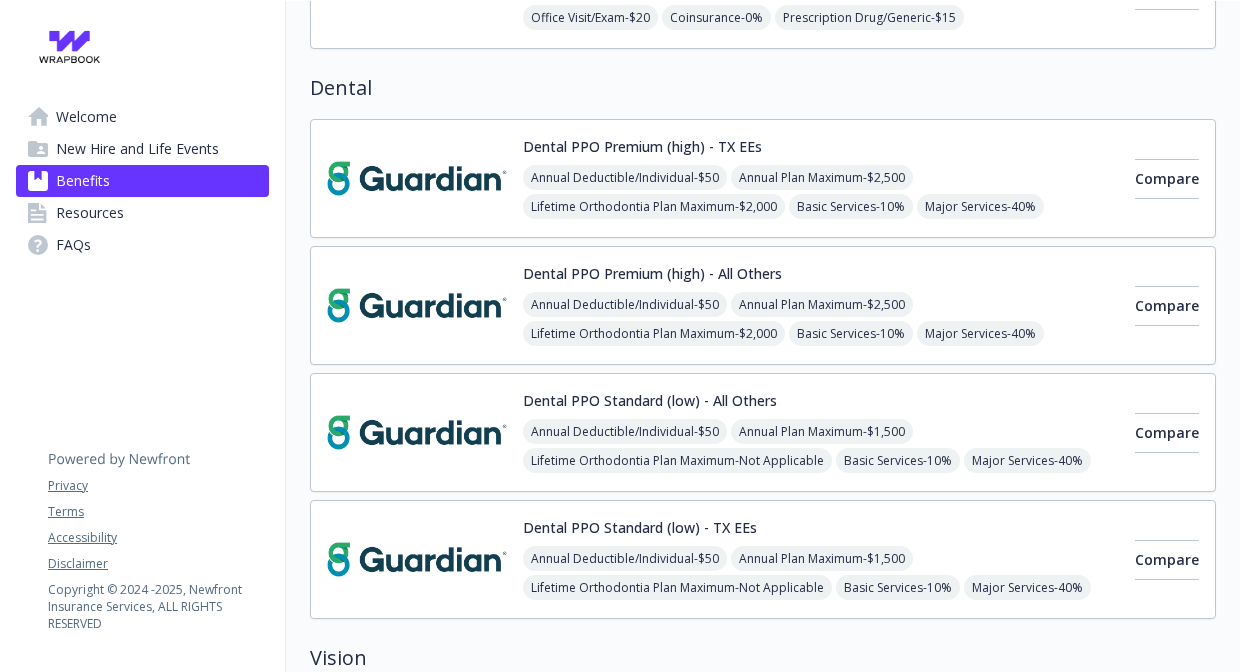 click on "Annual Deductible/Individual  -  $50 Annual Plan Maximum  -  $2,500 Lifetime Orthodontia Plan Maximum  -  $2,000 Basic Services  -  10% Major Services  -  40% Orthodontia Services  -  50% deductible does not apply" at bounding box center (821, 333) 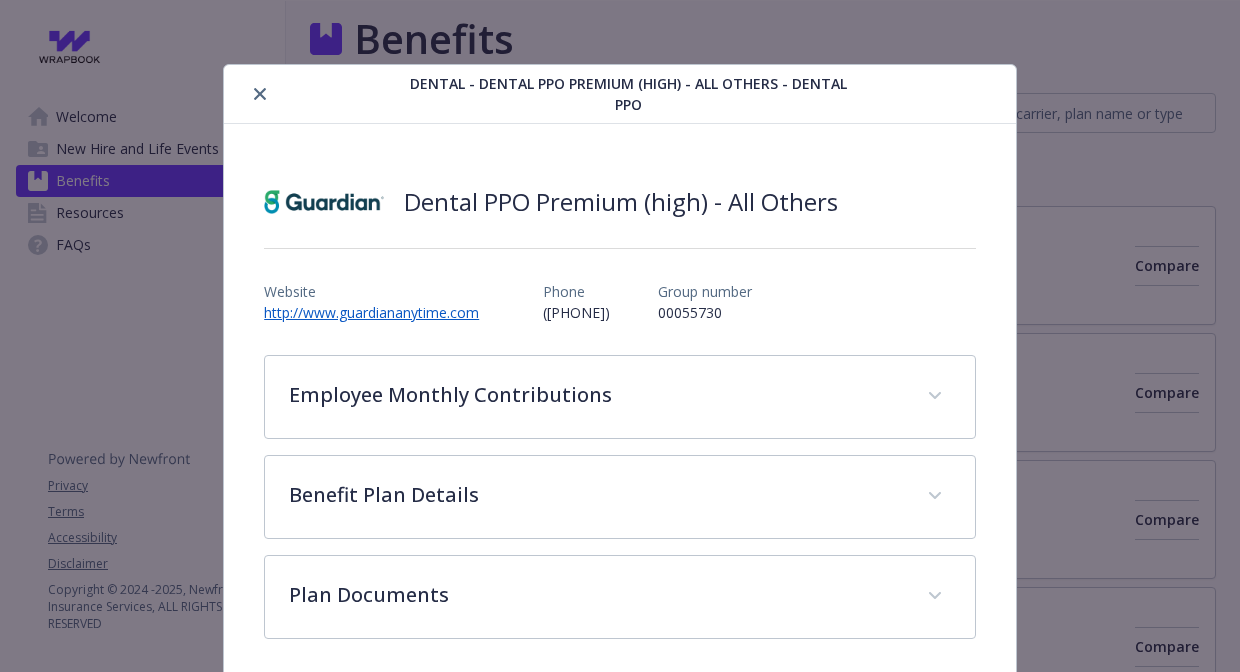 scroll, scrollTop: 800, scrollLeft: 0, axis: vertical 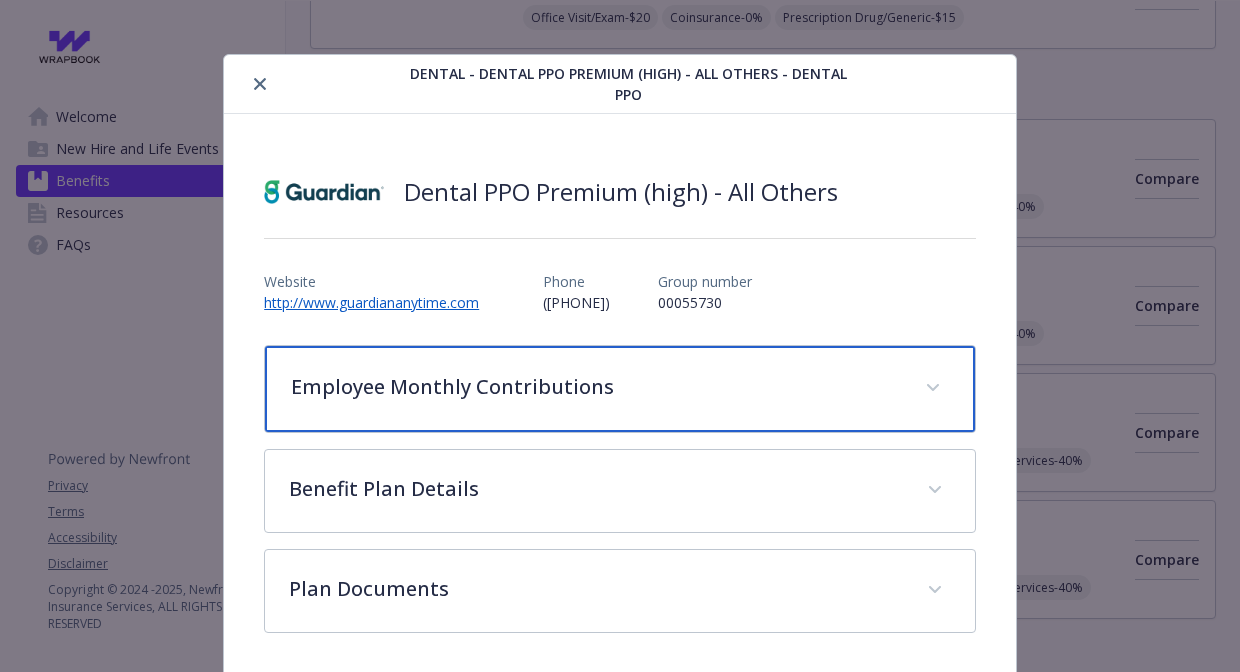 click on "Employee Monthly Contributions" at bounding box center (620, 389) 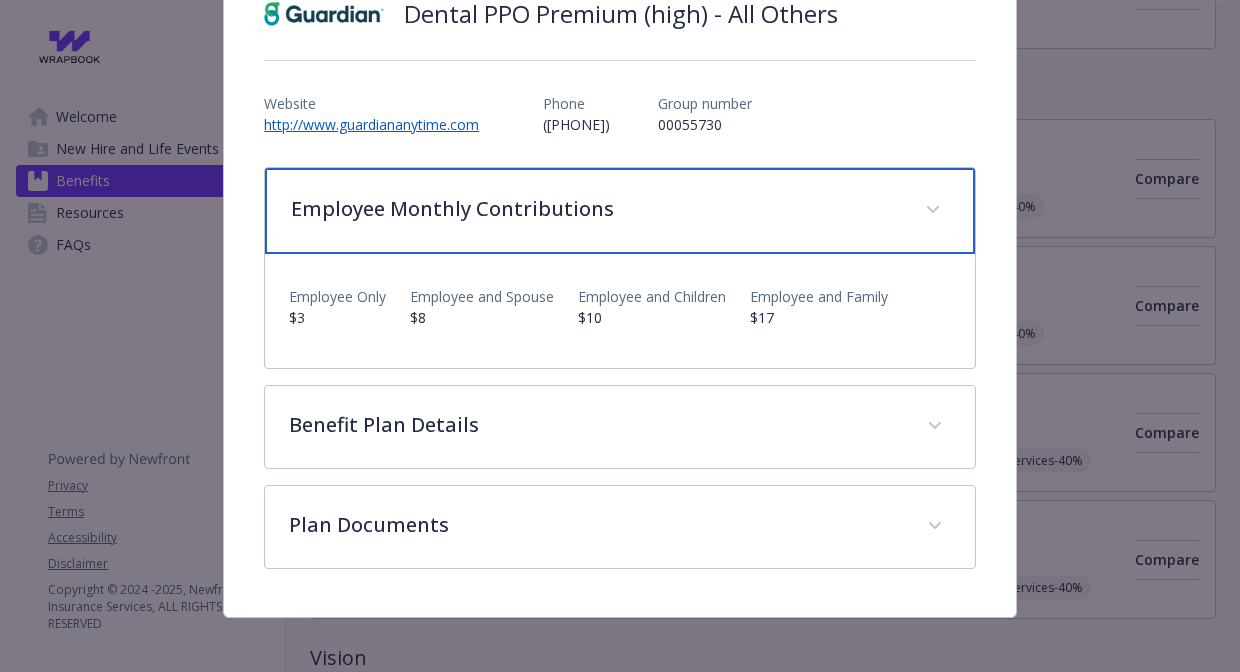 scroll, scrollTop: 198, scrollLeft: 0, axis: vertical 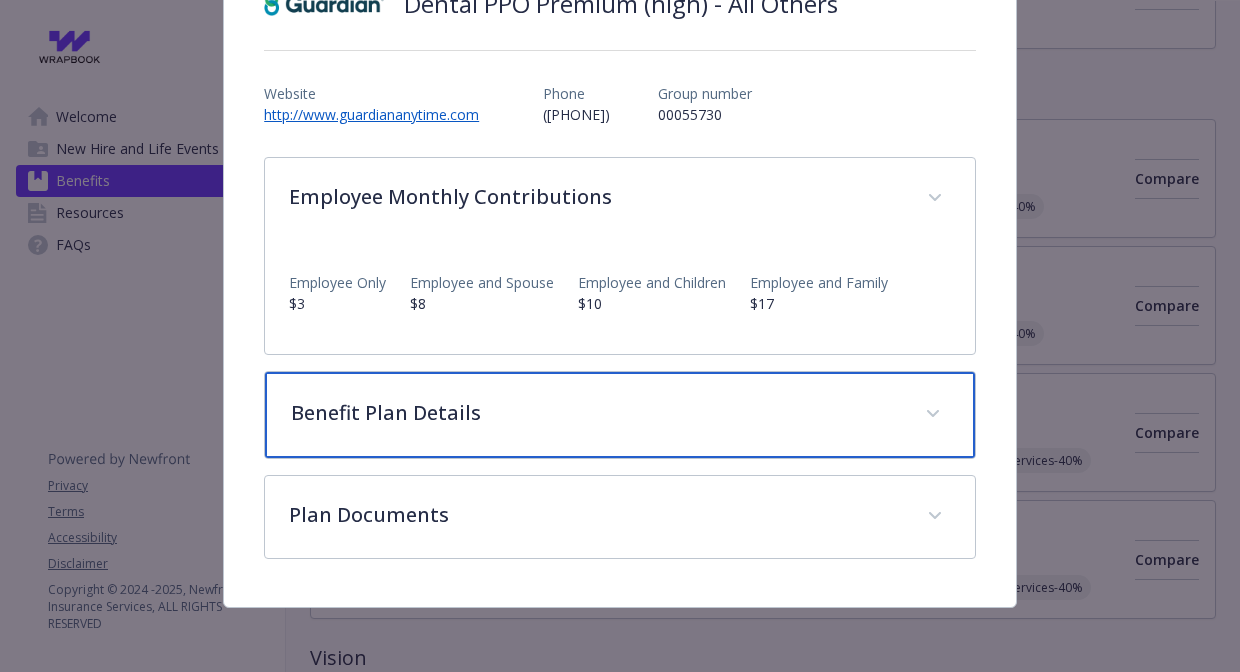 click on "Benefit Plan Details" at bounding box center [620, 415] 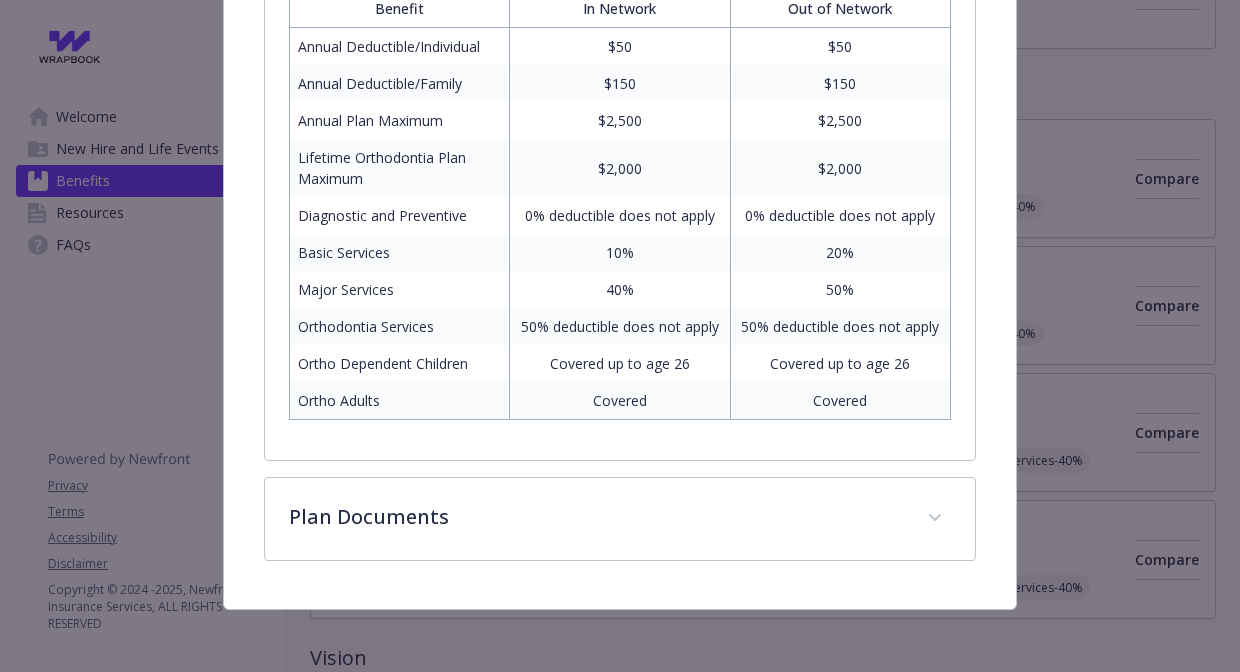scroll, scrollTop: 685, scrollLeft: 0, axis: vertical 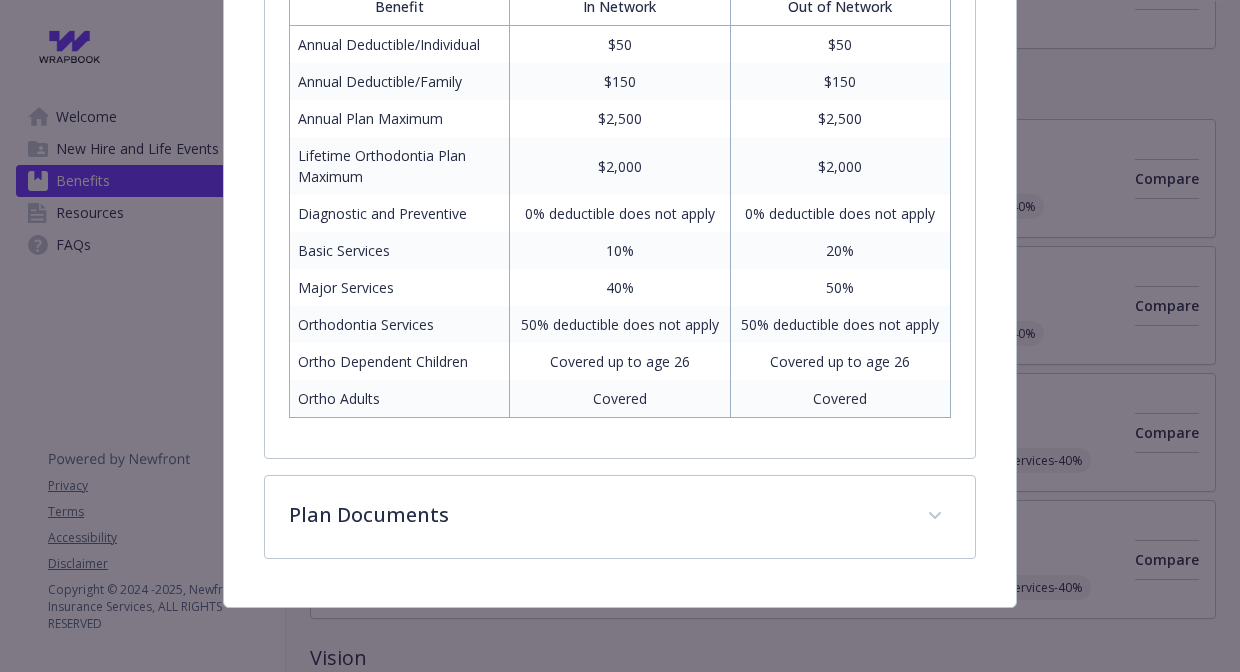 click on "Employee Monthly Contributions Employee Only $3 Employee and Spouse $8 Employee and Children $10 Employee and Family $17 Benefit Plan Details Benefit In Network Out of Network Annual Deductible/Individual $50 $50 Annual Deductible/Family $150 $150 Annual Plan Maximum $2,500 $2,500 Lifetime Orthodontia Plan Maximum $2,000 $2,000 Diagnostic and Preventive 0% deductible does not apply 0% deductible does not apply Basic Services 10% 20% Major Services 40% 50% Orthodontia Services 50% deductible does not apply 50% deductible does not apply Ortho Dependent Children Covered up to age 26 Covered up to age 26 Ortho Adults Covered Covered Plan Documents 2025 Guardian Certificate Book Class 0001 - All Other EEs Wrapbook.pdf 2025 Guardian Certificate Book Class 0002 - [STATE] [STATE] [STATE] [STATE] [STATE] [STATE] [STATE] [STATE] Wrapbook.pdf 2025 Guardian Dental Benefit Summary All Other States.pdf" at bounding box center (620, 116) 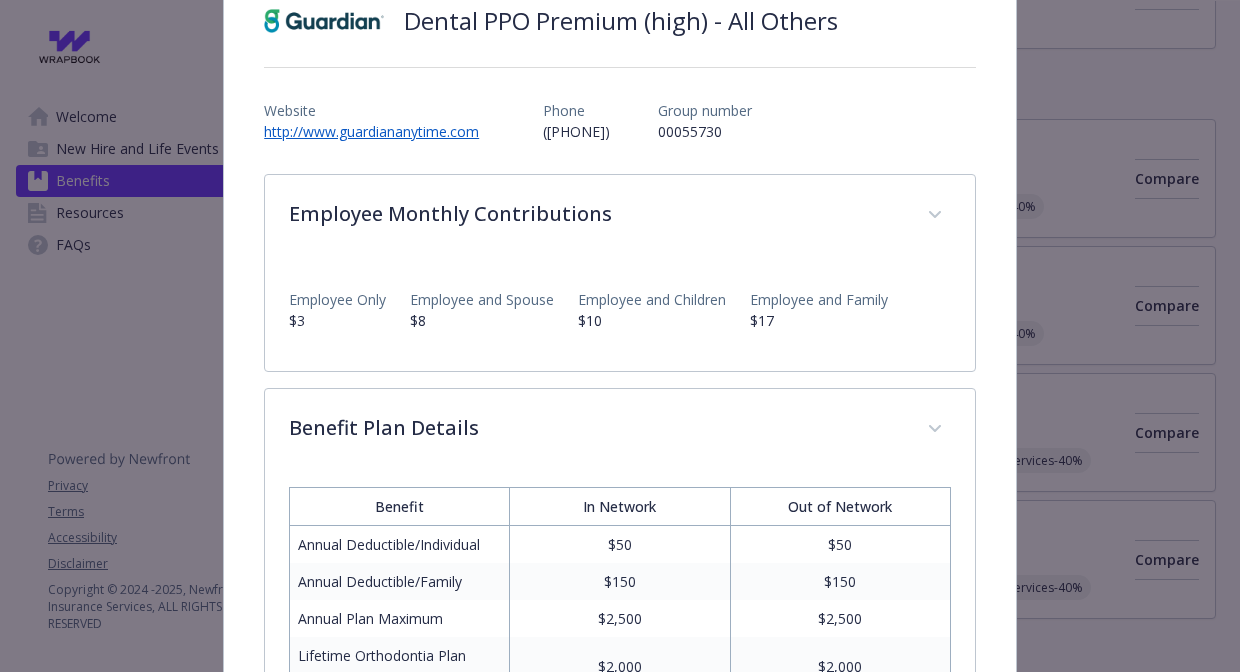 scroll, scrollTop: 0, scrollLeft: 0, axis: both 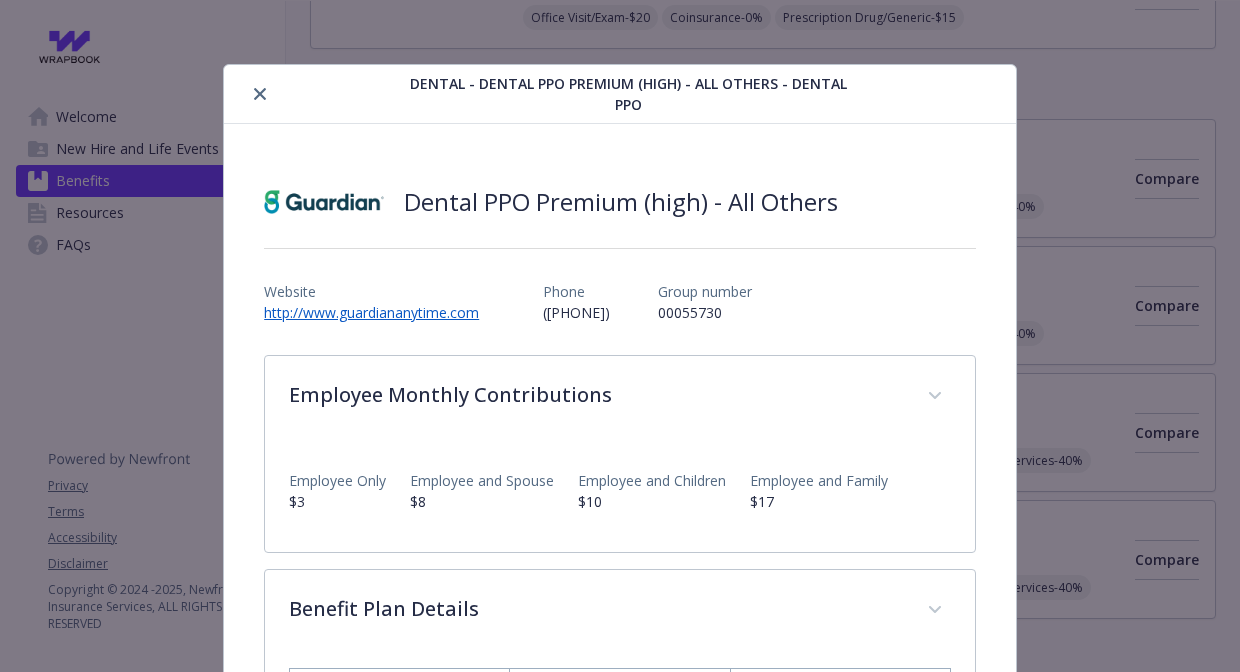 click at bounding box center (260, 94) 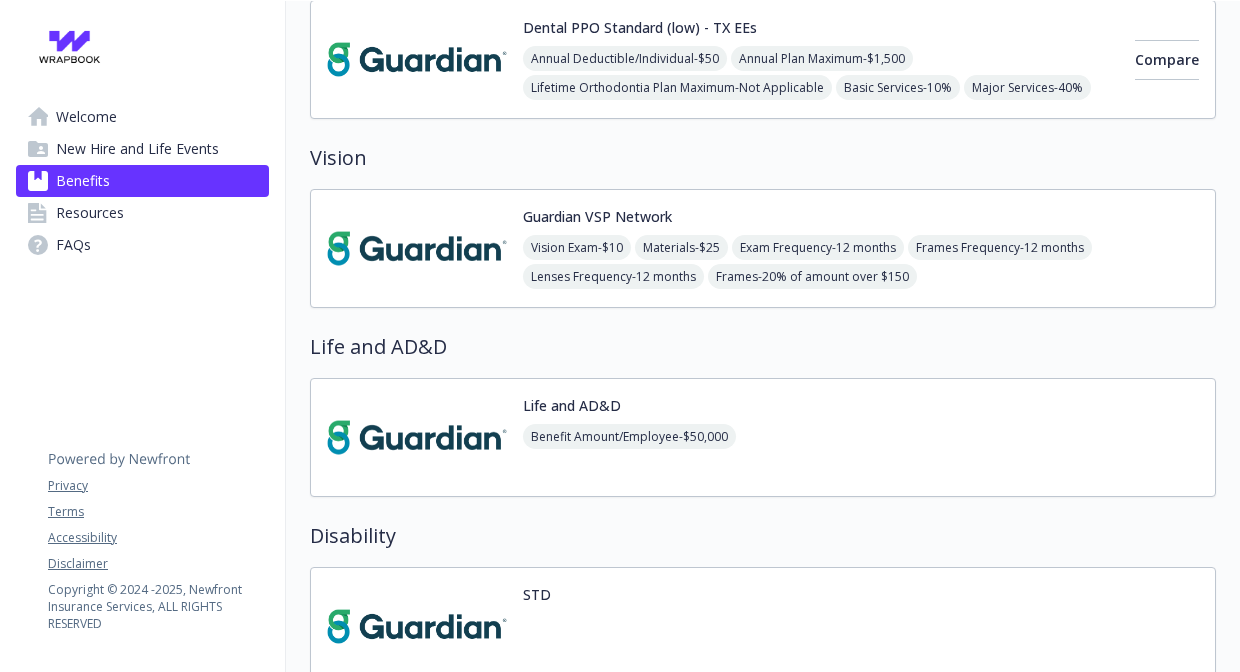 scroll, scrollTop: 1400, scrollLeft: 0, axis: vertical 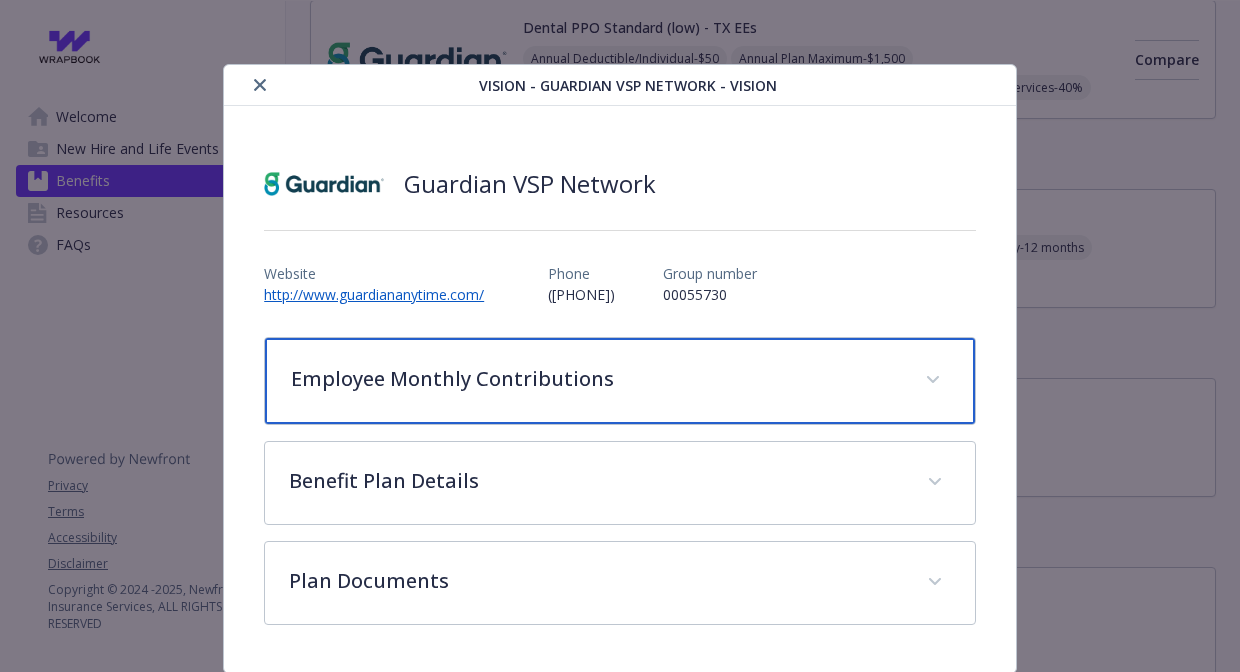 click on "Employee Monthly Contributions" at bounding box center (596, 379) 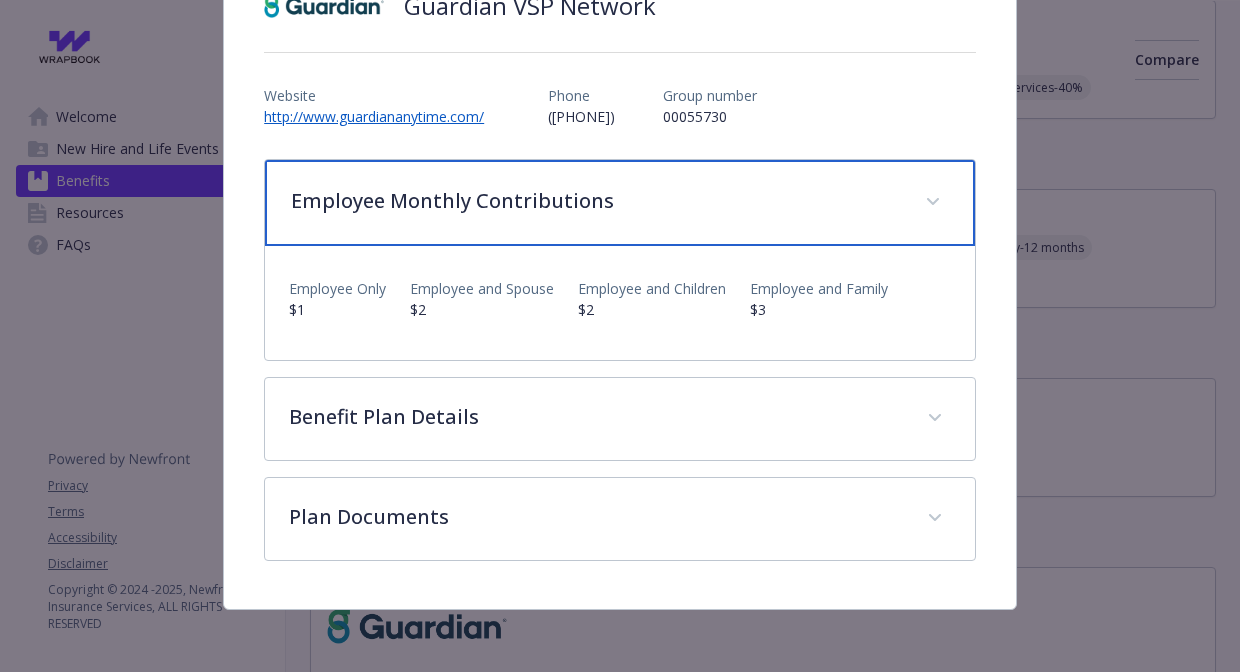 scroll, scrollTop: 180, scrollLeft: 0, axis: vertical 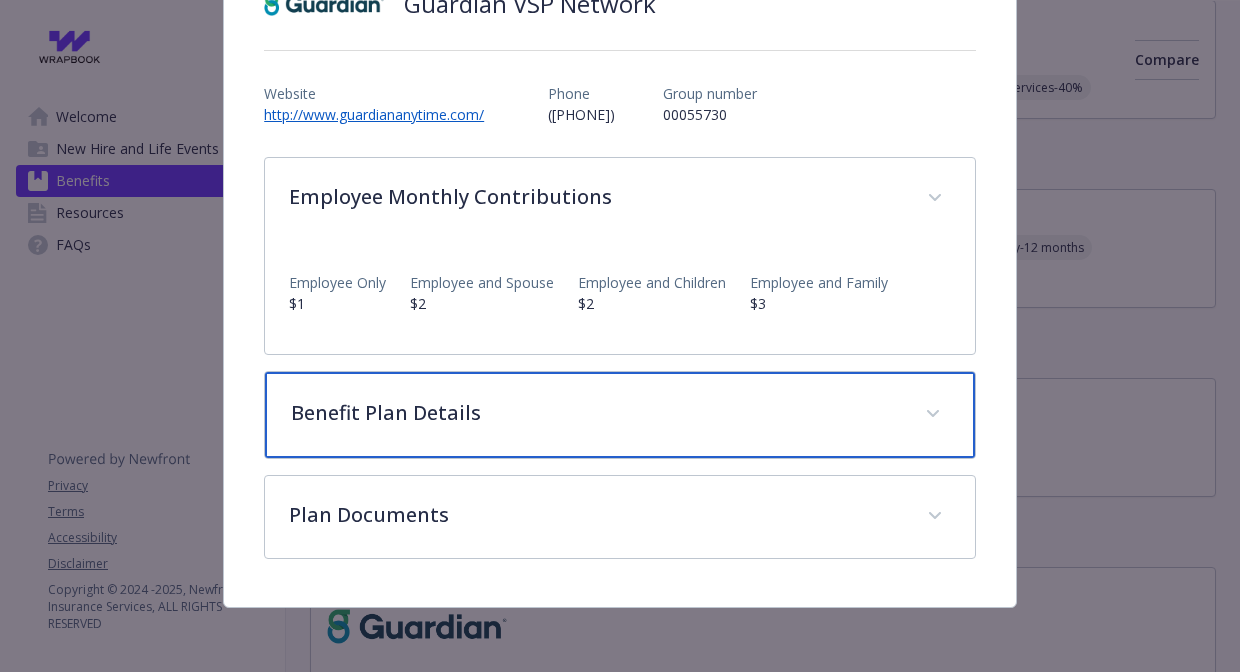 click on "Benefit Plan Details" at bounding box center (596, 413) 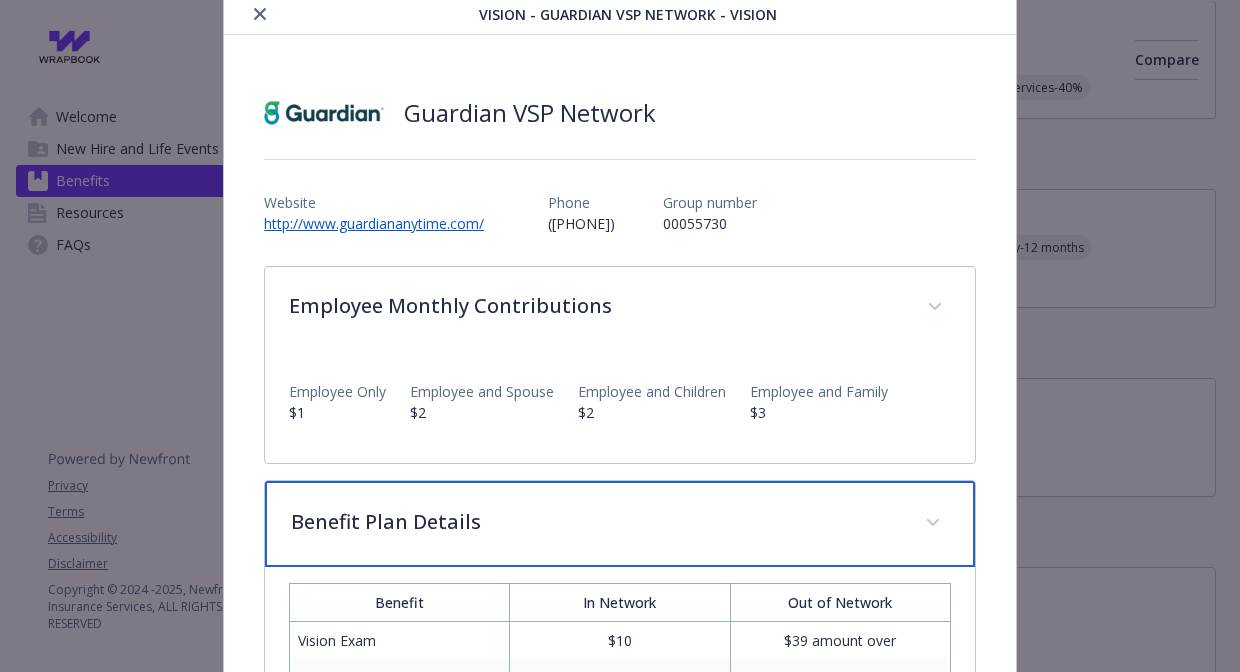 scroll, scrollTop: 0, scrollLeft: 0, axis: both 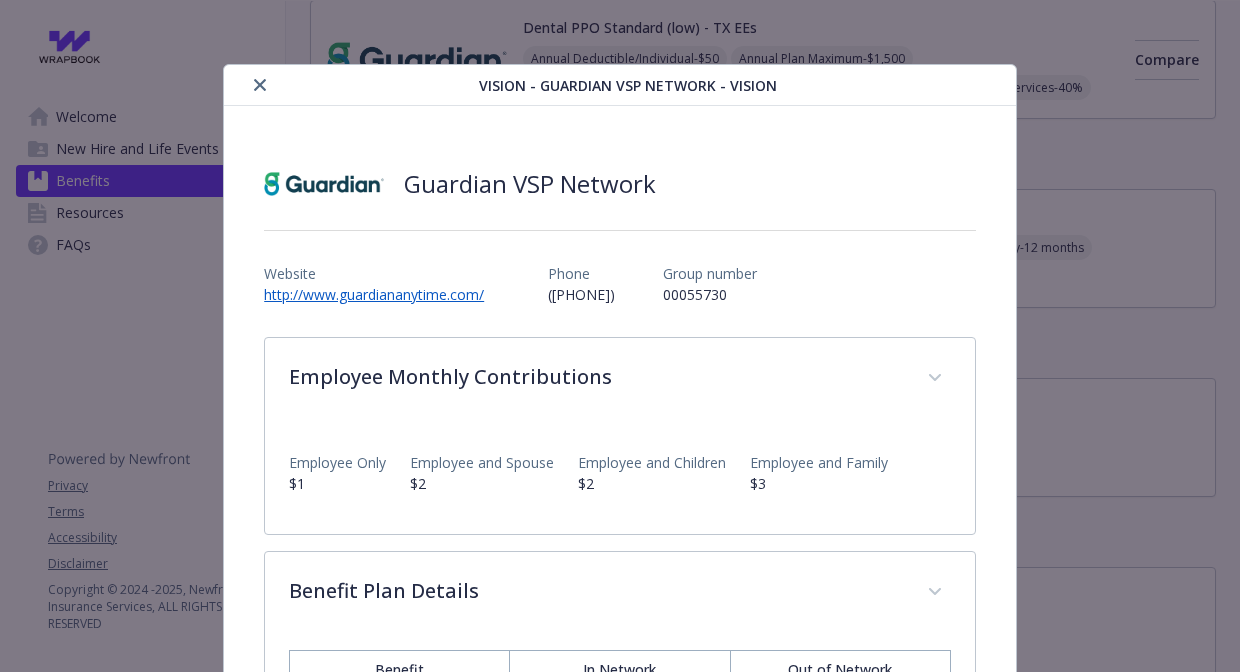 click at bounding box center [260, 85] 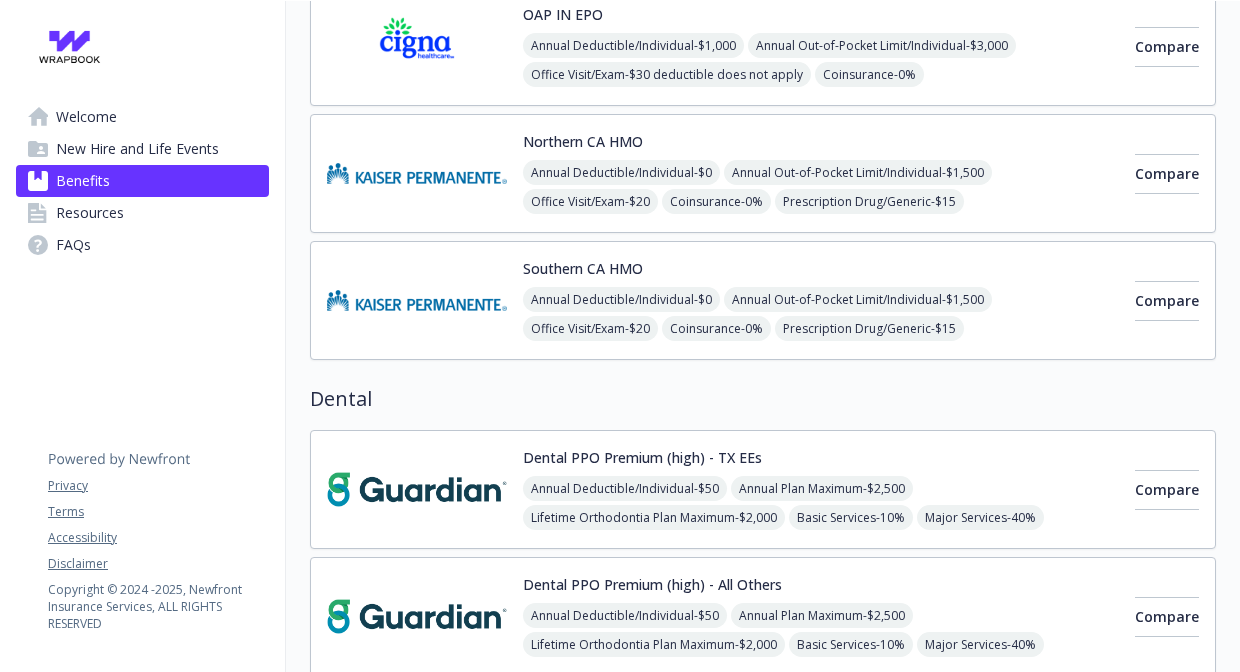 scroll, scrollTop: 500, scrollLeft: 0, axis: vertical 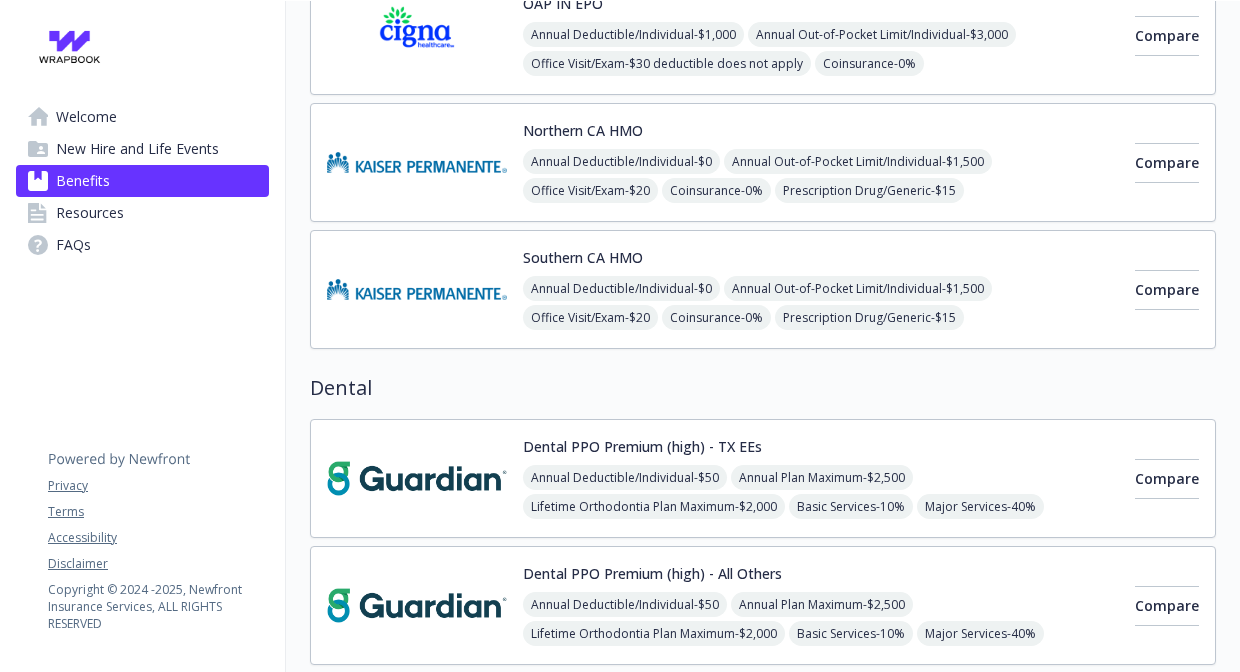 click on "New Hire and Life Events" at bounding box center [137, 149] 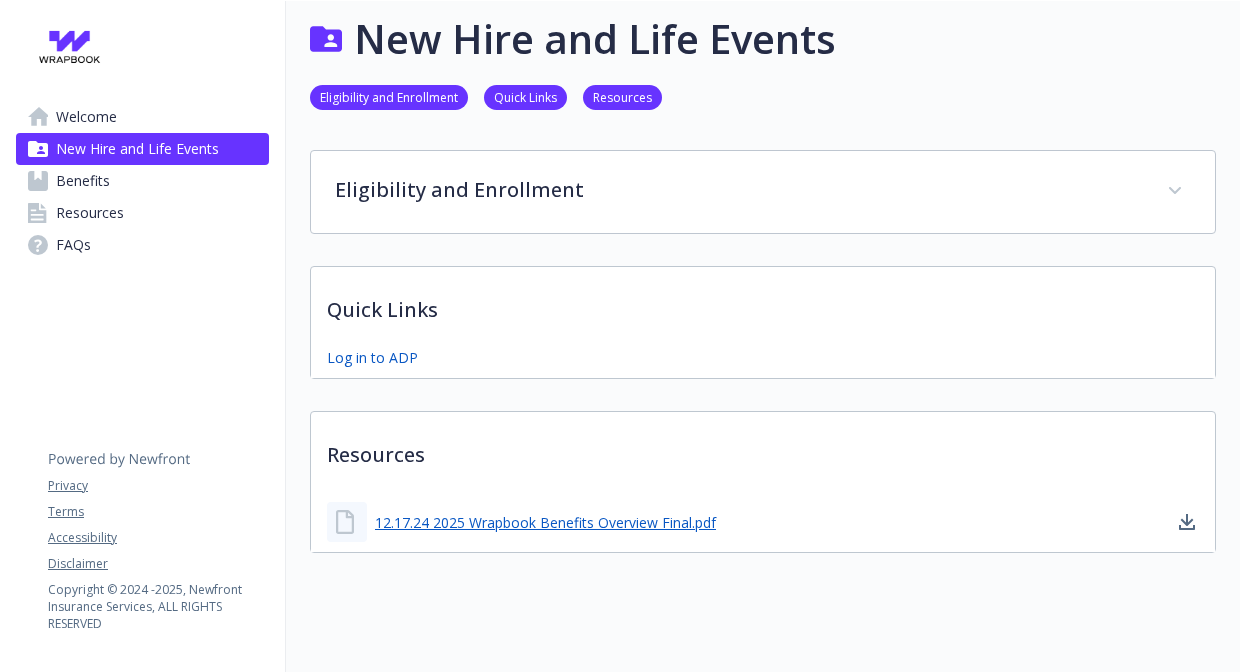 scroll, scrollTop: 56, scrollLeft: 0, axis: vertical 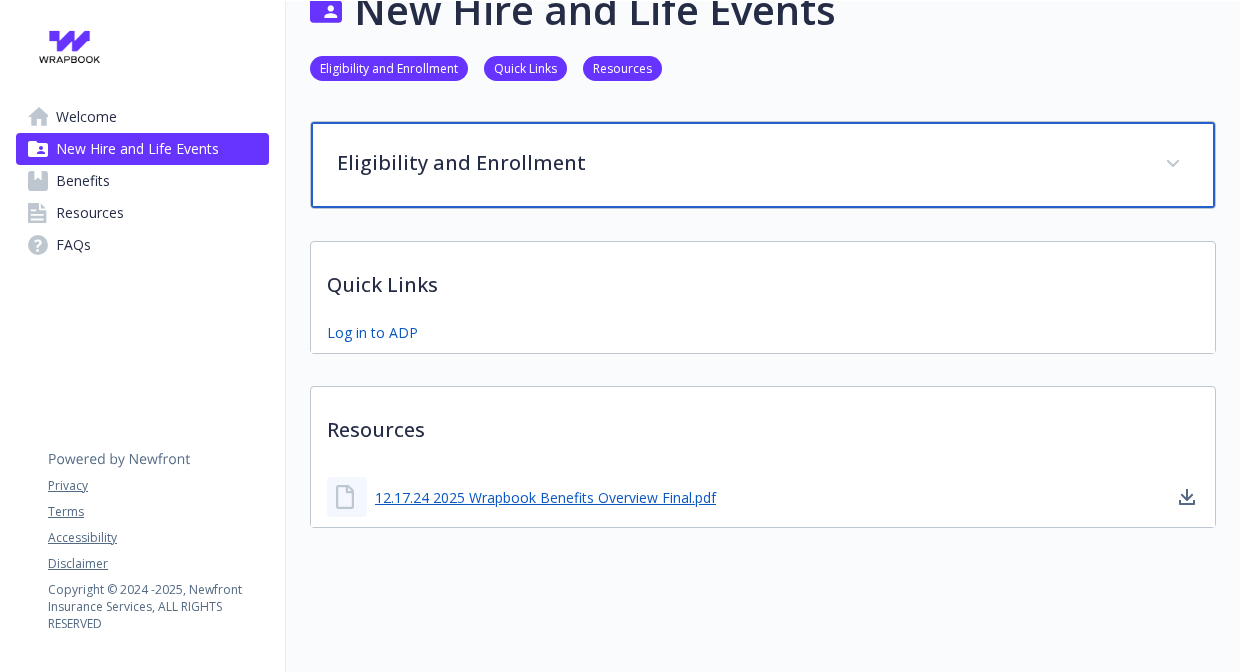 click on "Eligibility and Enrollment" at bounding box center [739, 163] 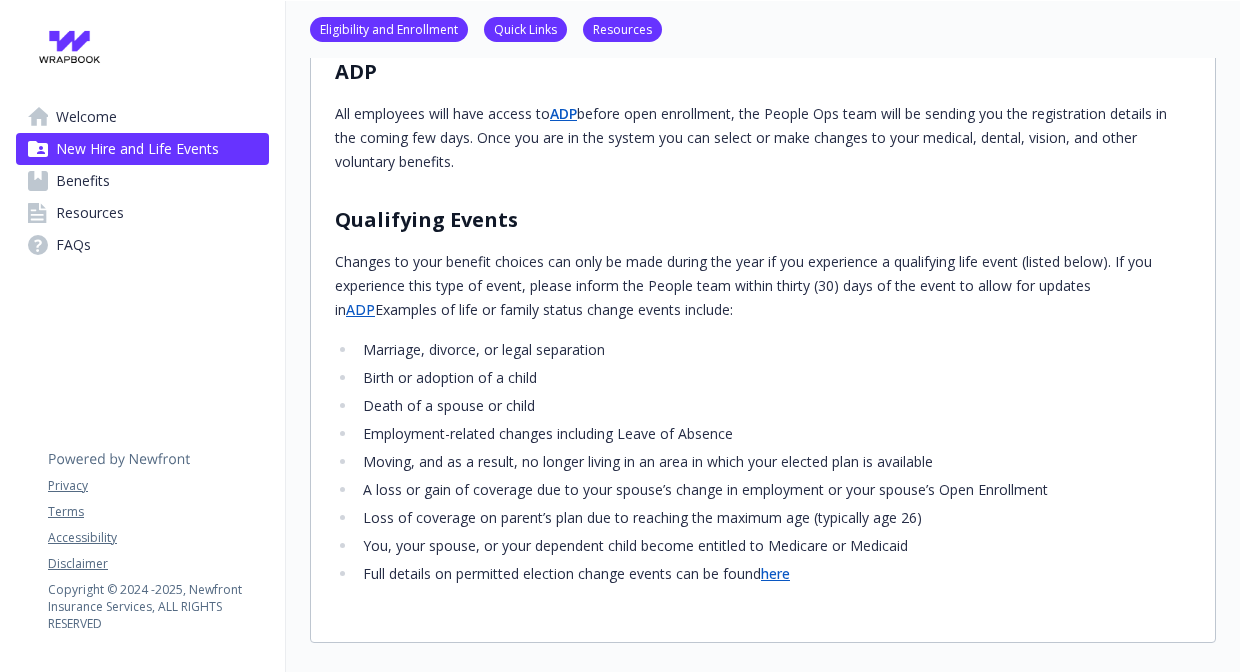 scroll, scrollTop: 560, scrollLeft: 0, axis: vertical 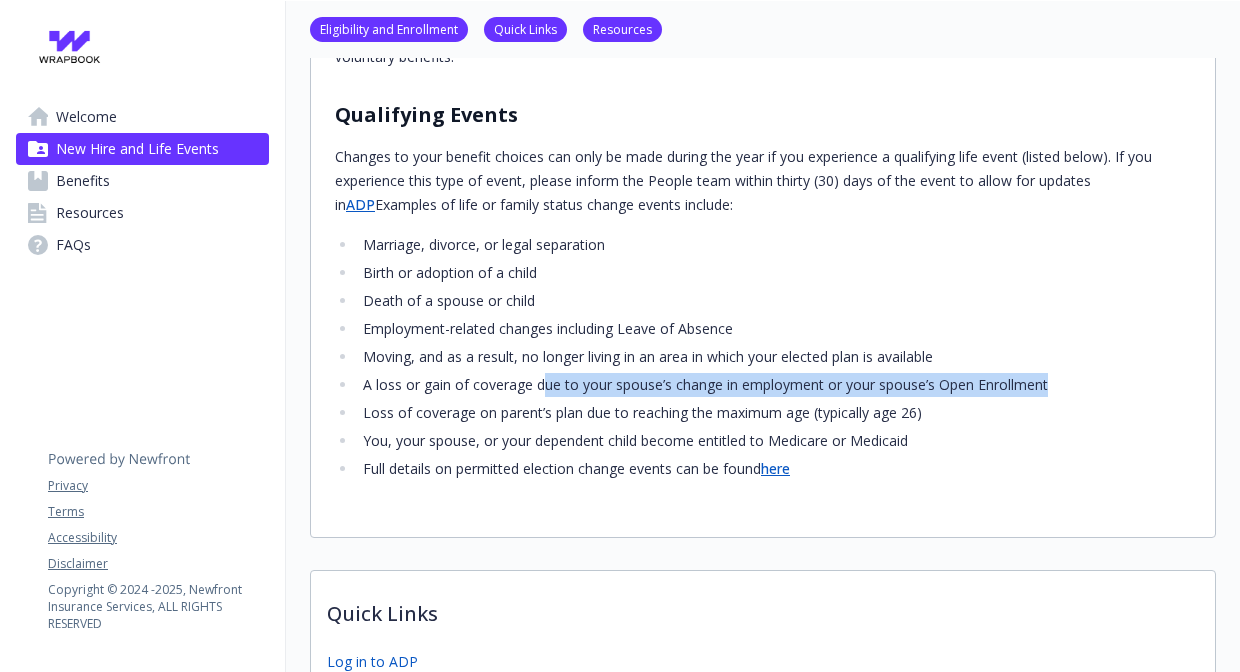 drag, startPoint x: 537, startPoint y: 420, endPoint x: 1062, endPoint y: 409, distance: 525.11523 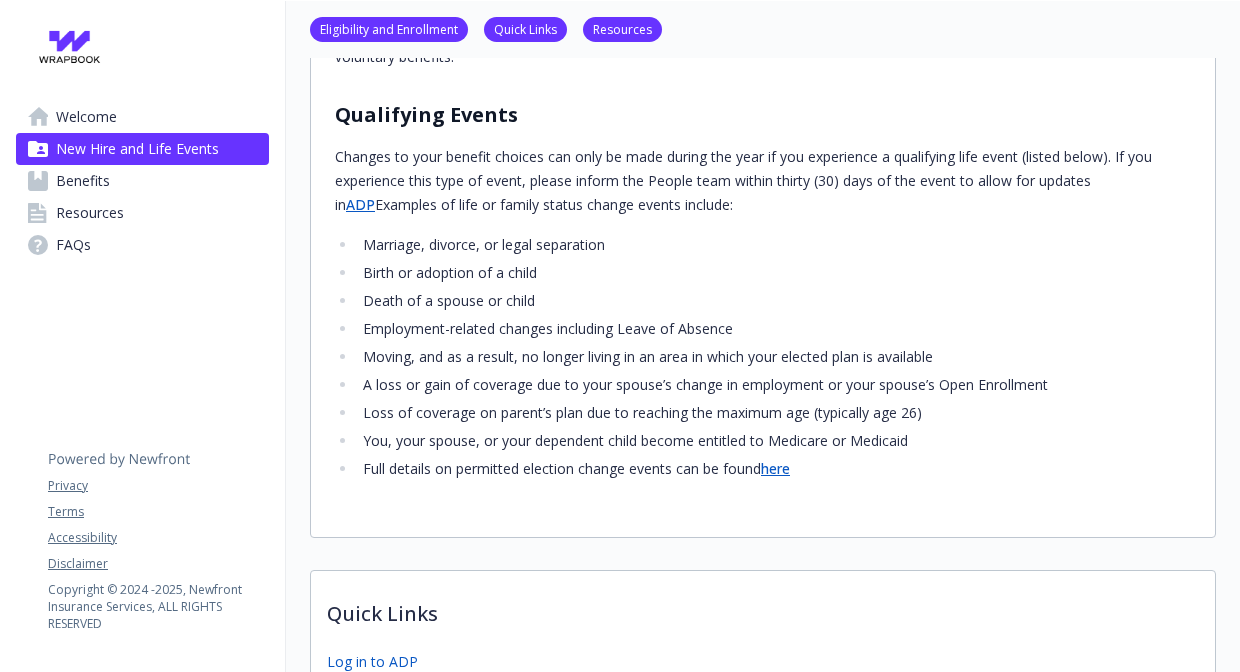click on "Open Enrollment
Open Enrollment will be held once a year in November for the calendar plan year of January 1st through December 31st. You cannot make changes to benefit elections outside of Open Enrollment unless you experience a Qualifying Life Event as described below.
New Hires
New hires can enroll at any time within thirty (30) days of their hire date. Medical, Dental, Vision, voluntary coverages and pre-tax spending accounts become effective on the date of hire.
ADP
All employees will have access to  ADP
before open enrollment, the People Ops team will be sending you the registration details in the coming few days. Once you are in the system you can select or make changes to your medical, dental, vision, and other voluntary benefits.
Qualifying Events
ADP  Examples of life or family status change events include:
Marriage, divorce, or legal separation
Birth or adoption of a child
Death of a spouse or child
Employment-related changes including Leave of Absence
here" at bounding box center (763, 101) 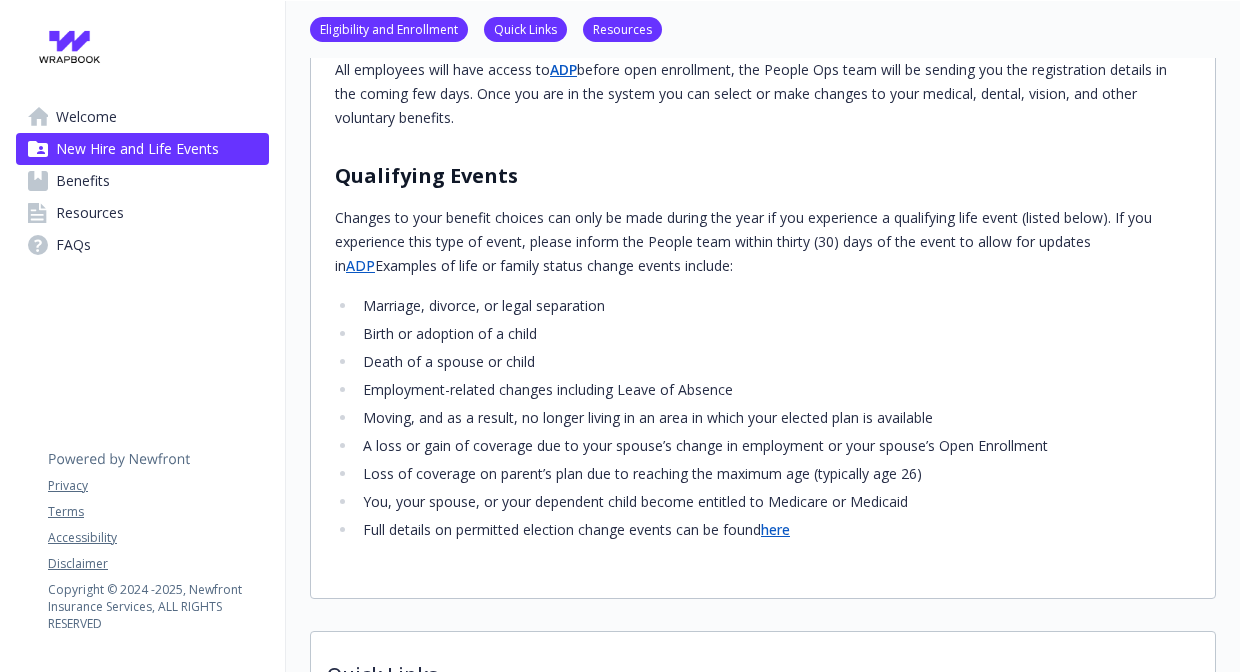 scroll, scrollTop: 600, scrollLeft: 0, axis: vertical 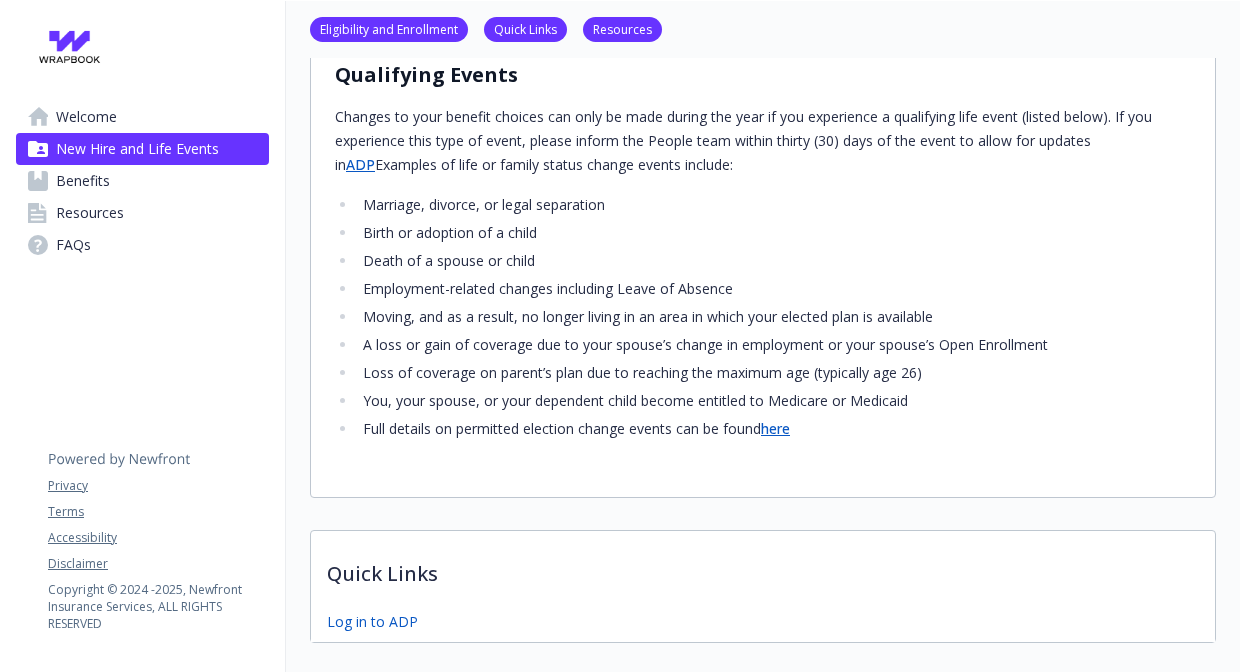 click on "ADP" at bounding box center (360, 164) 